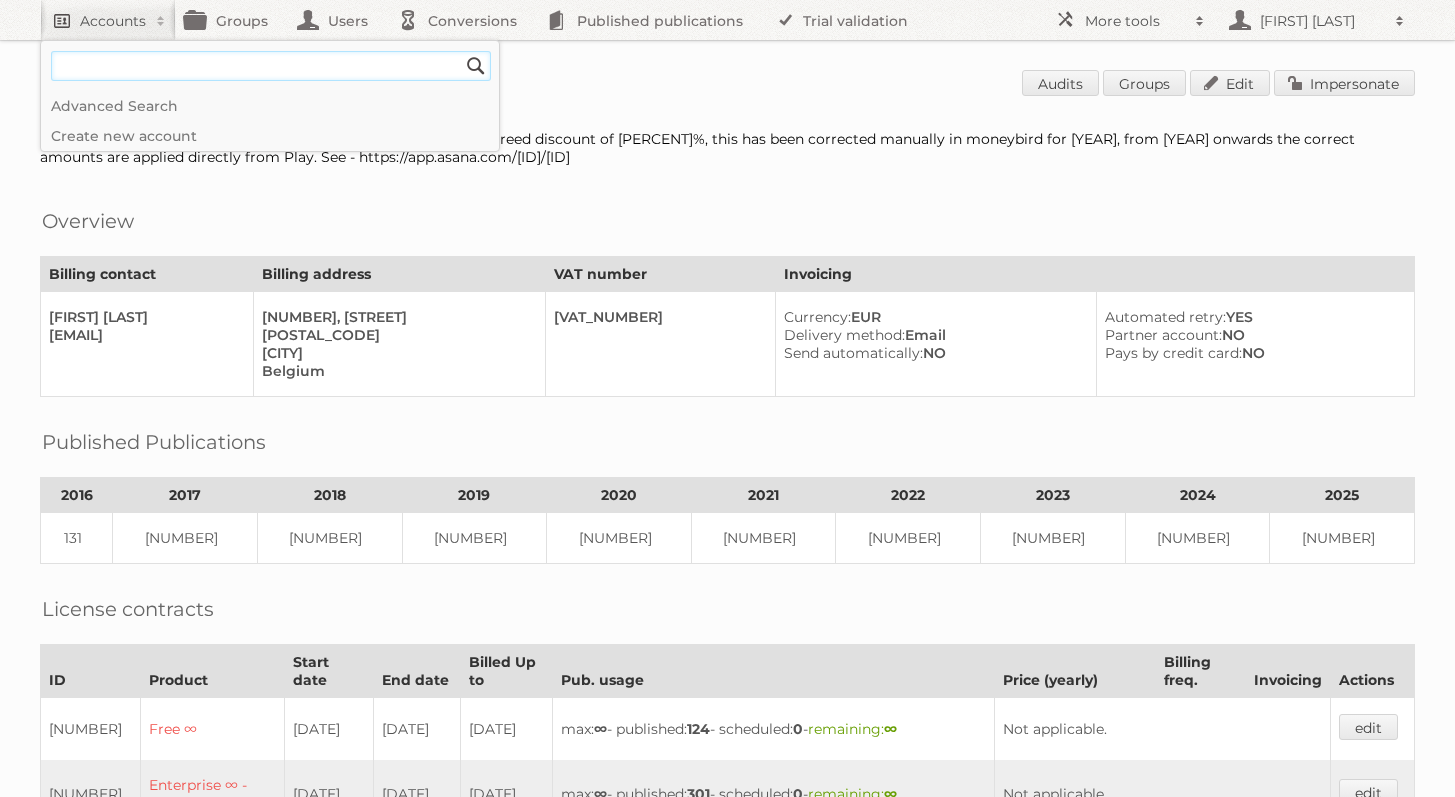 scroll, scrollTop: 0, scrollLeft: 0, axis: both 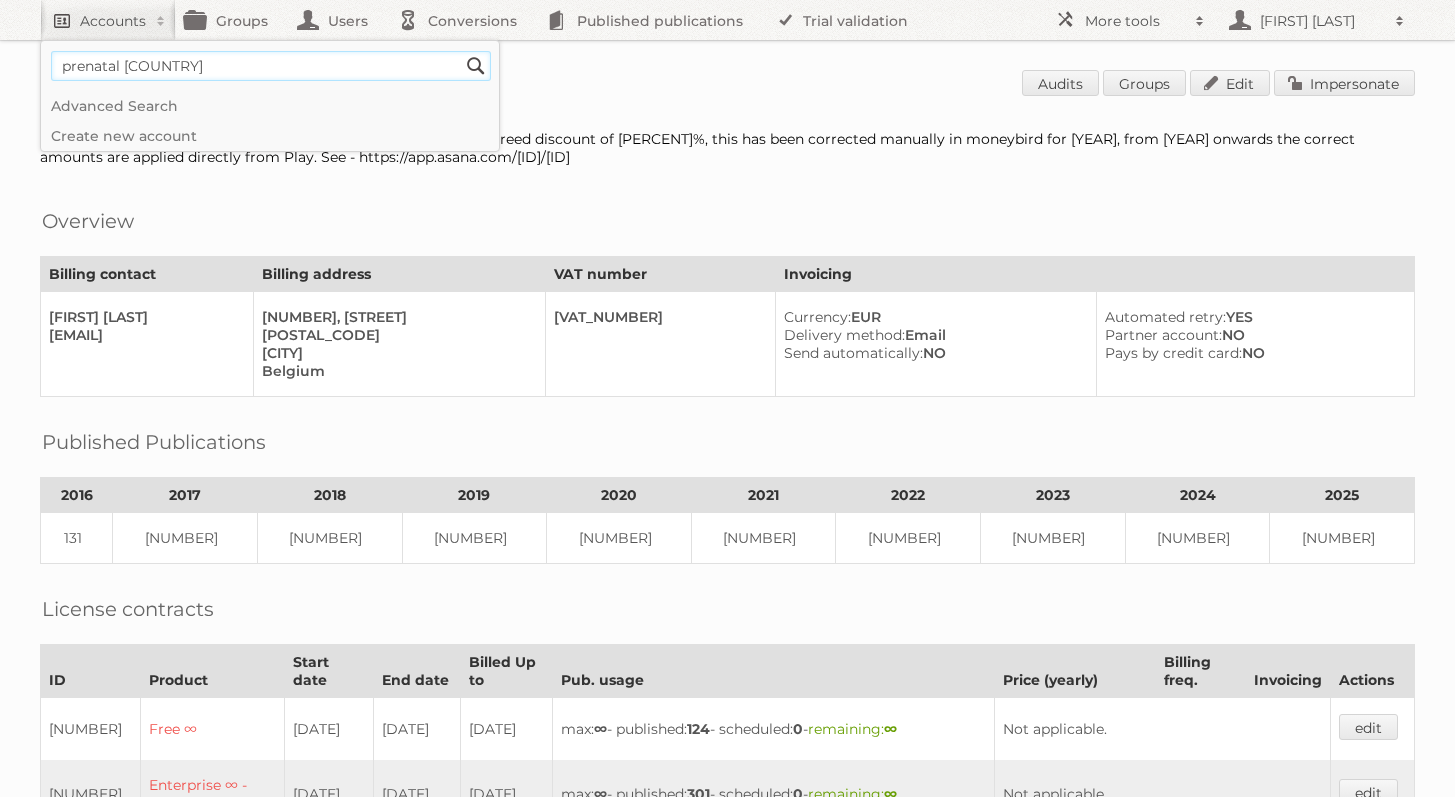 type on "prenatal italy" 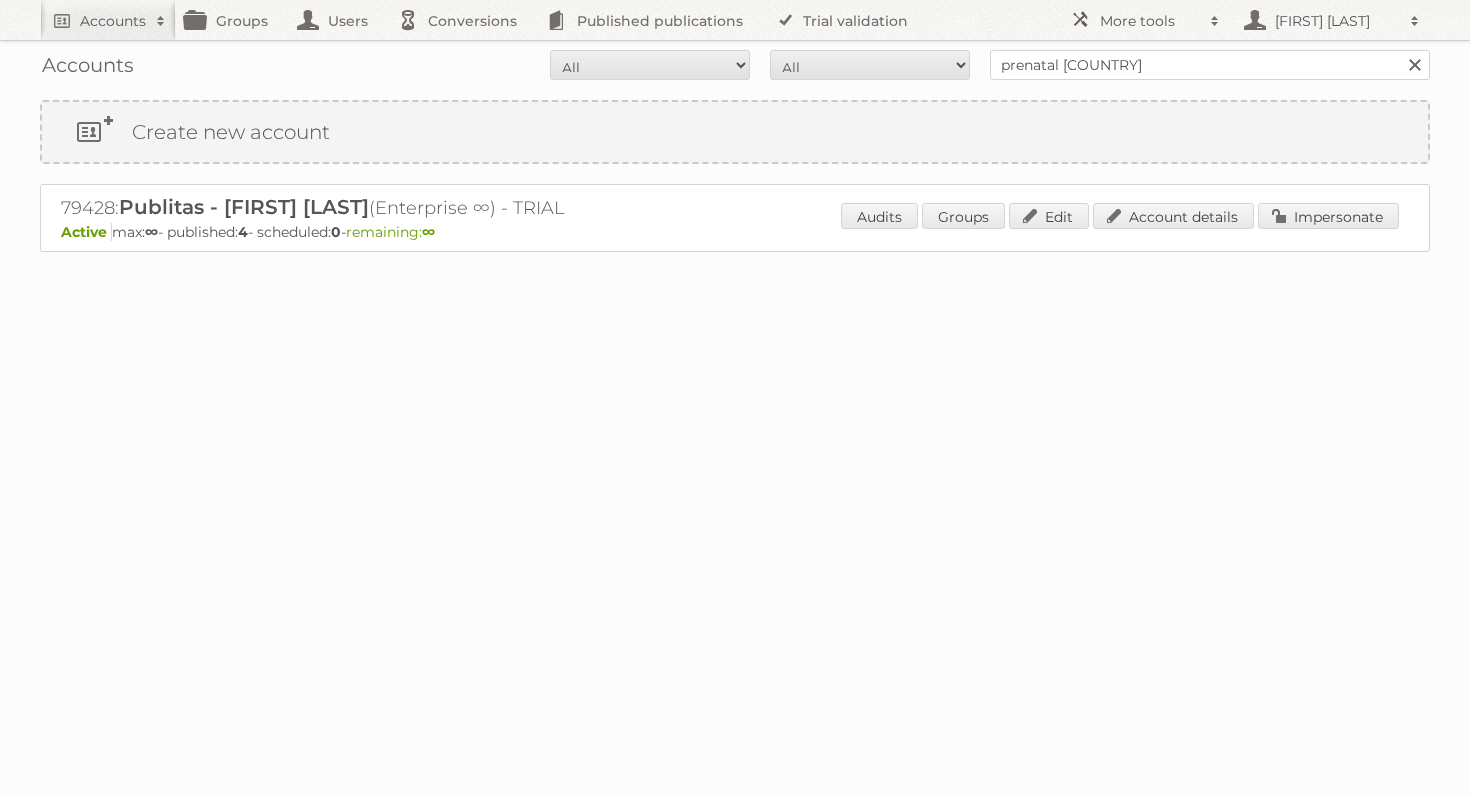 scroll, scrollTop: 0, scrollLeft: 0, axis: both 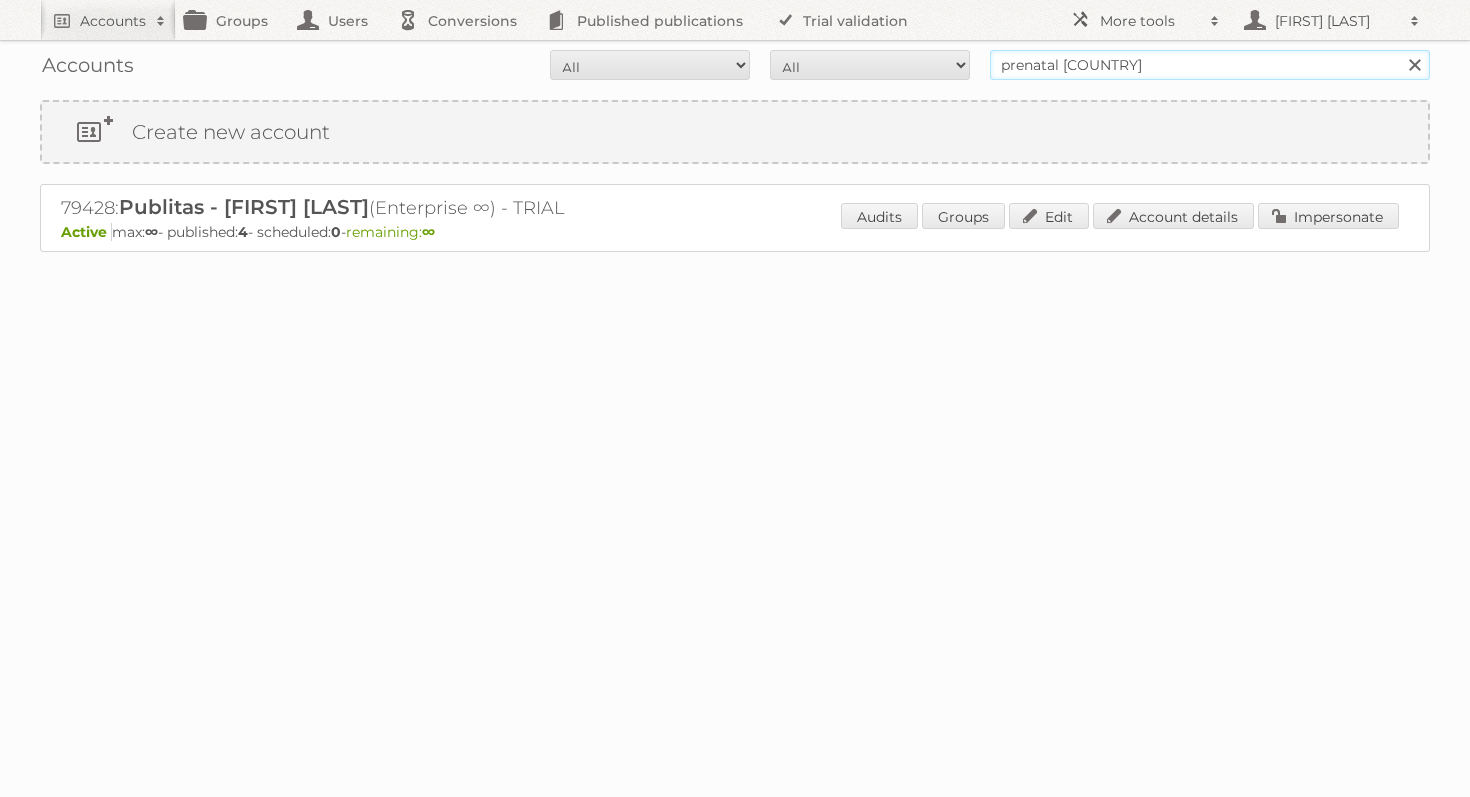 click on "prenatal italy" at bounding box center [1210, 65] 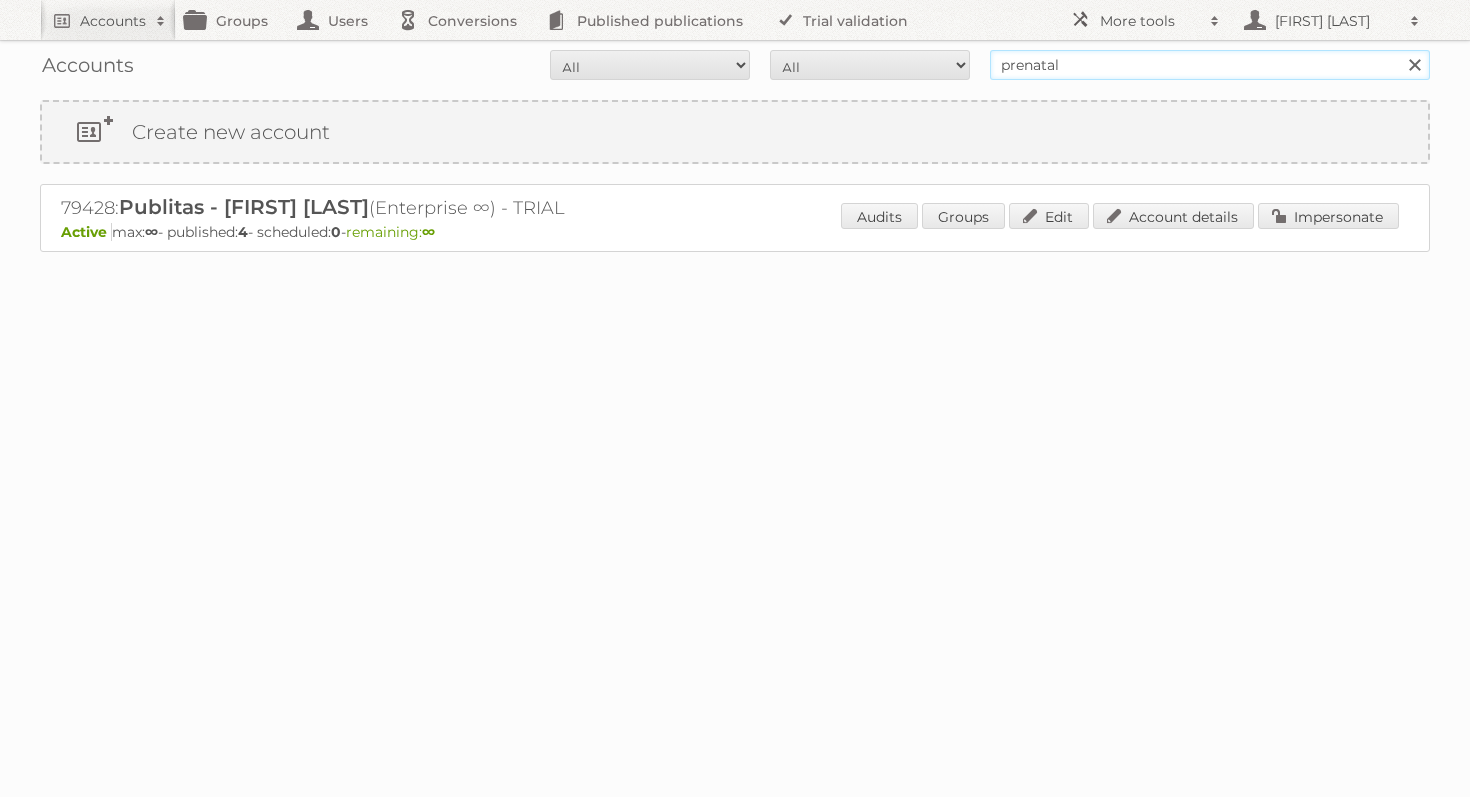 type on "prenatal" 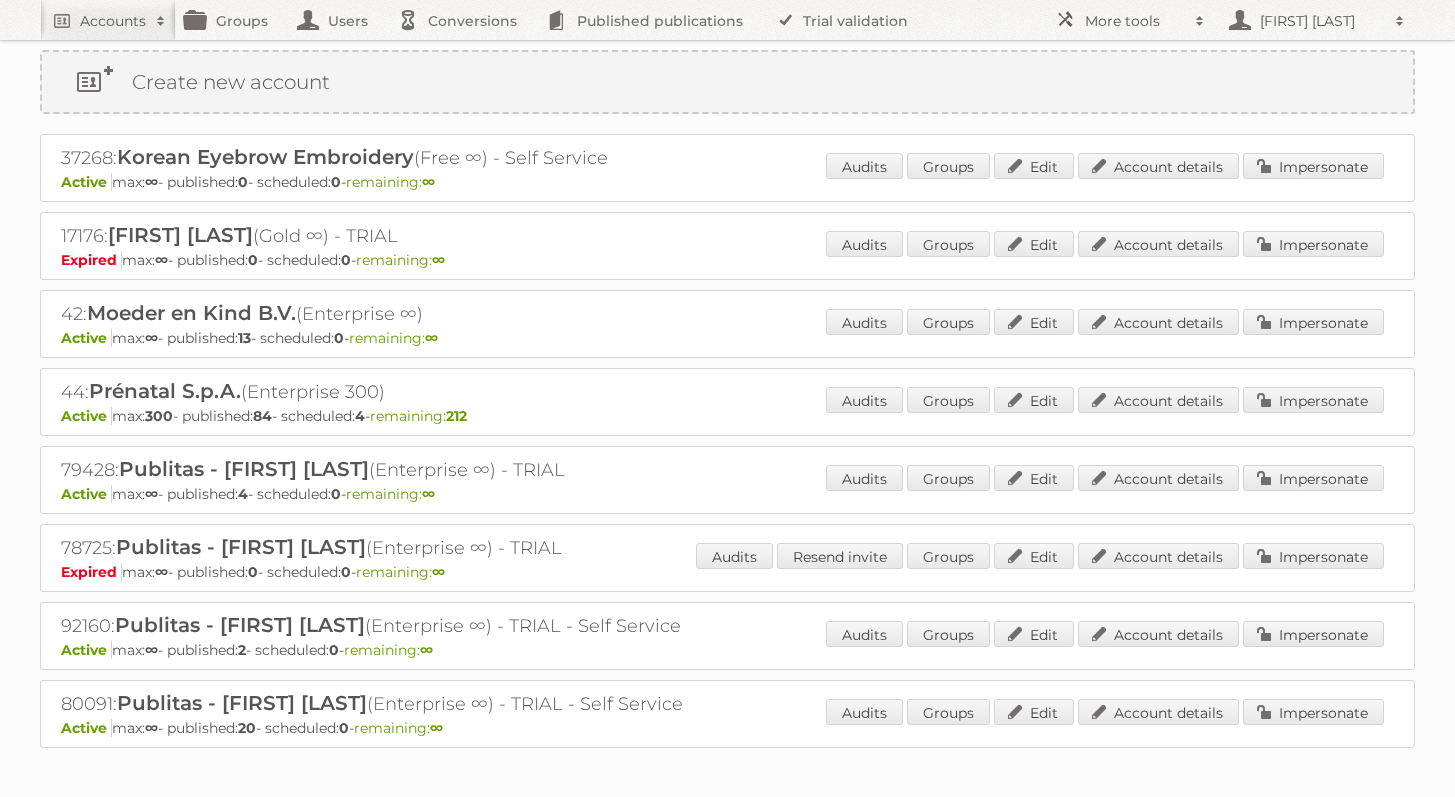 scroll, scrollTop: 76, scrollLeft: 0, axis: vertical 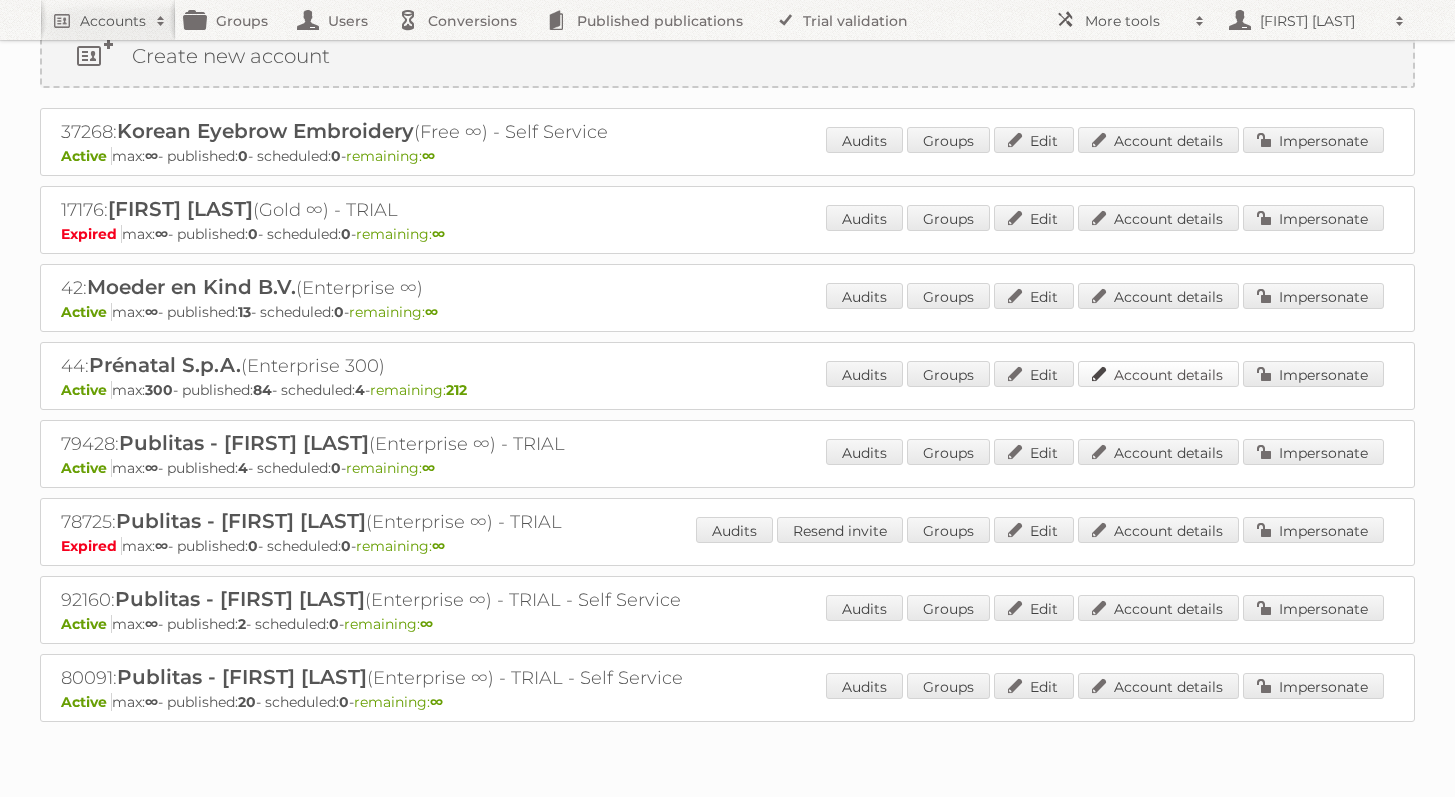 click on "Account details" at bounding box center (1158, 374) 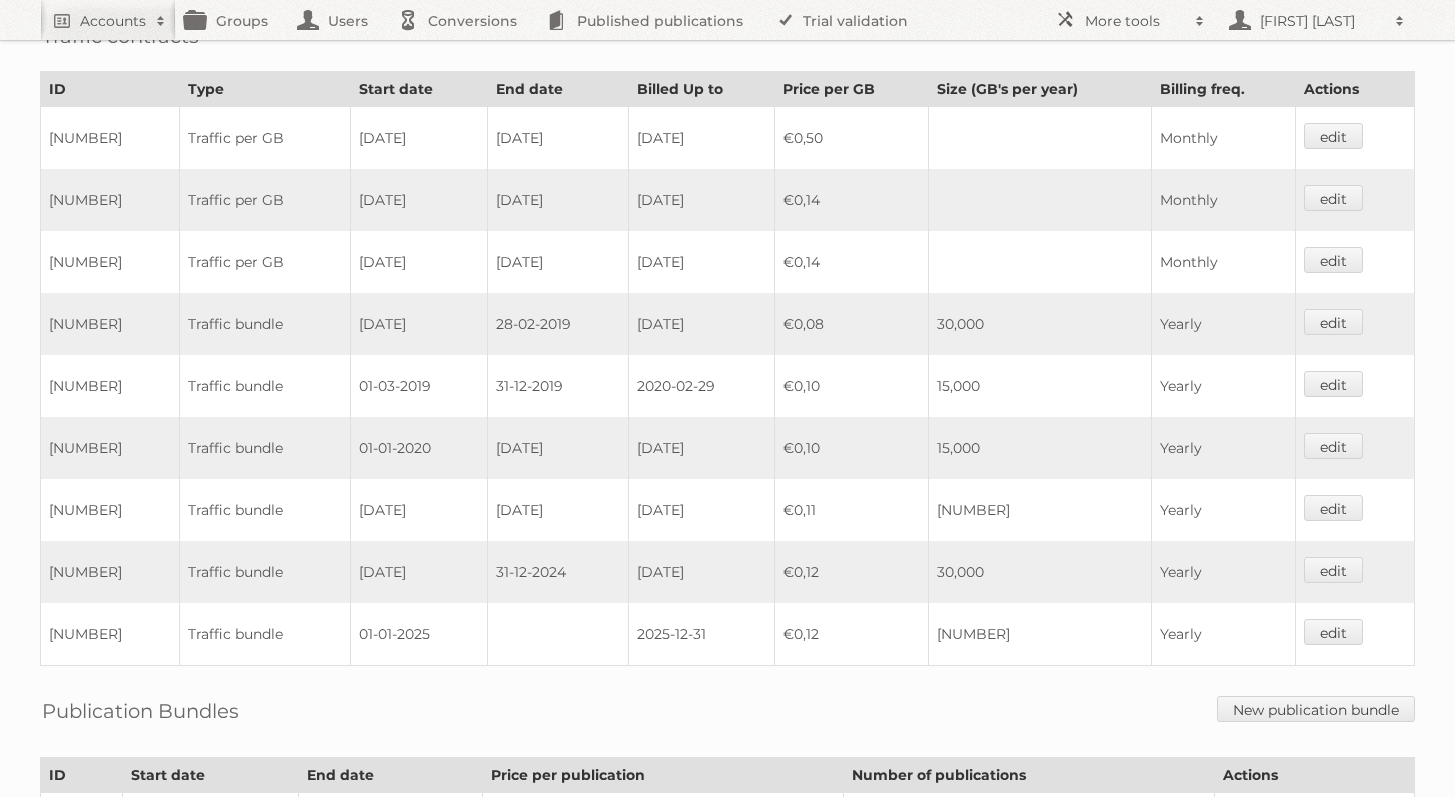 scroll, scrollTop: 1440, scrollLeft: 0, axis: vertical 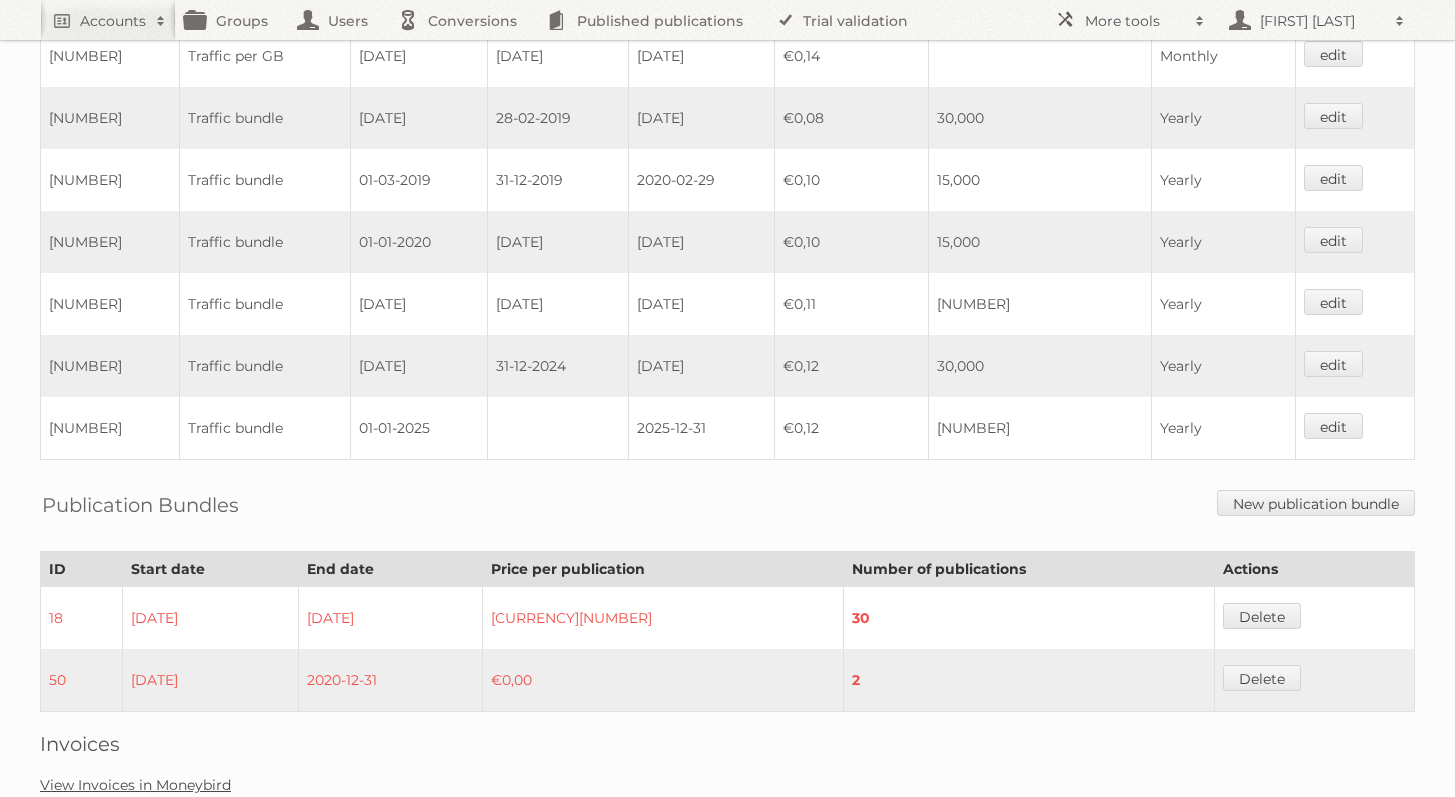click on "View Invoices in Moneybird" at bounding box center [135, 785] 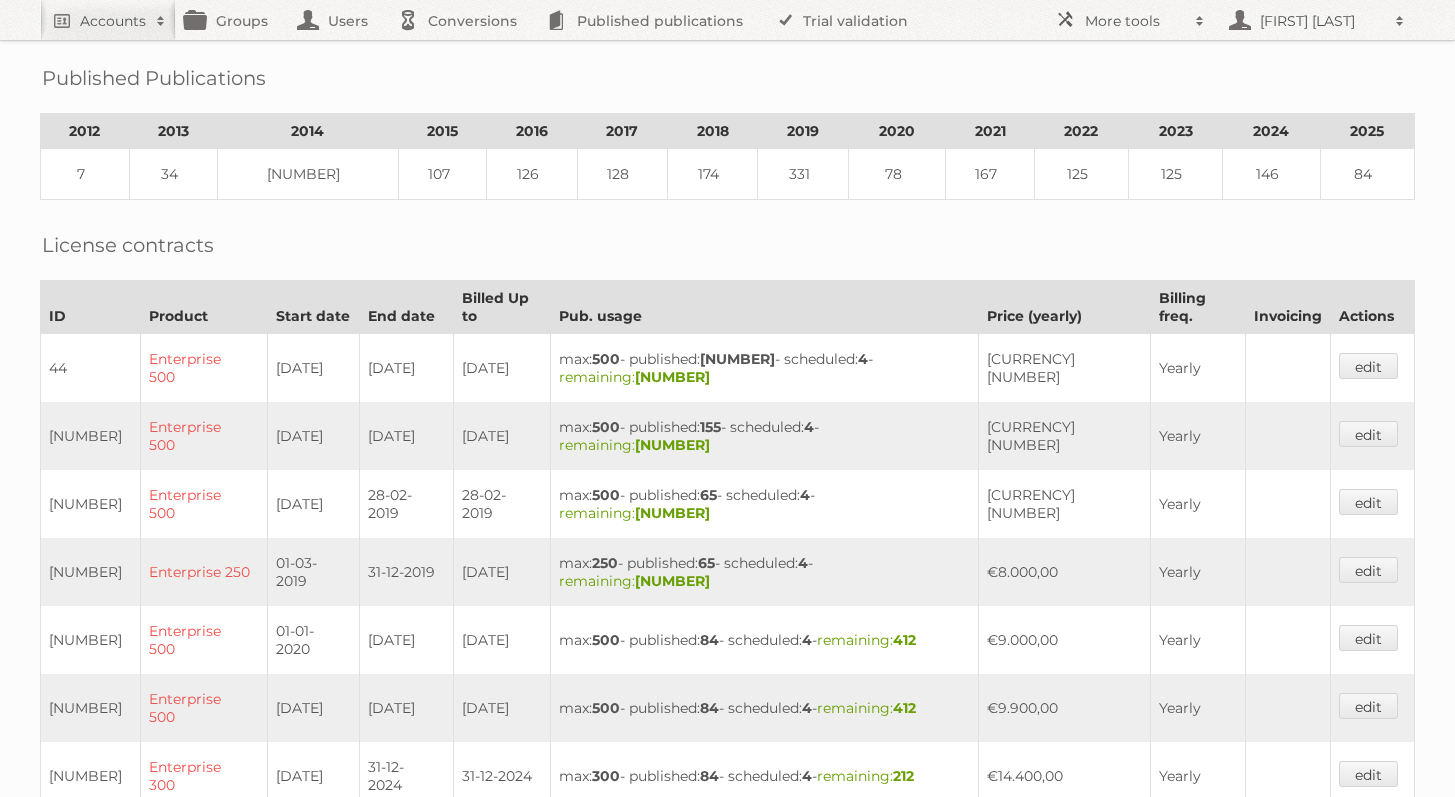 scroll, scrollTop: 667, scrollLeft: 0, axis: vertical 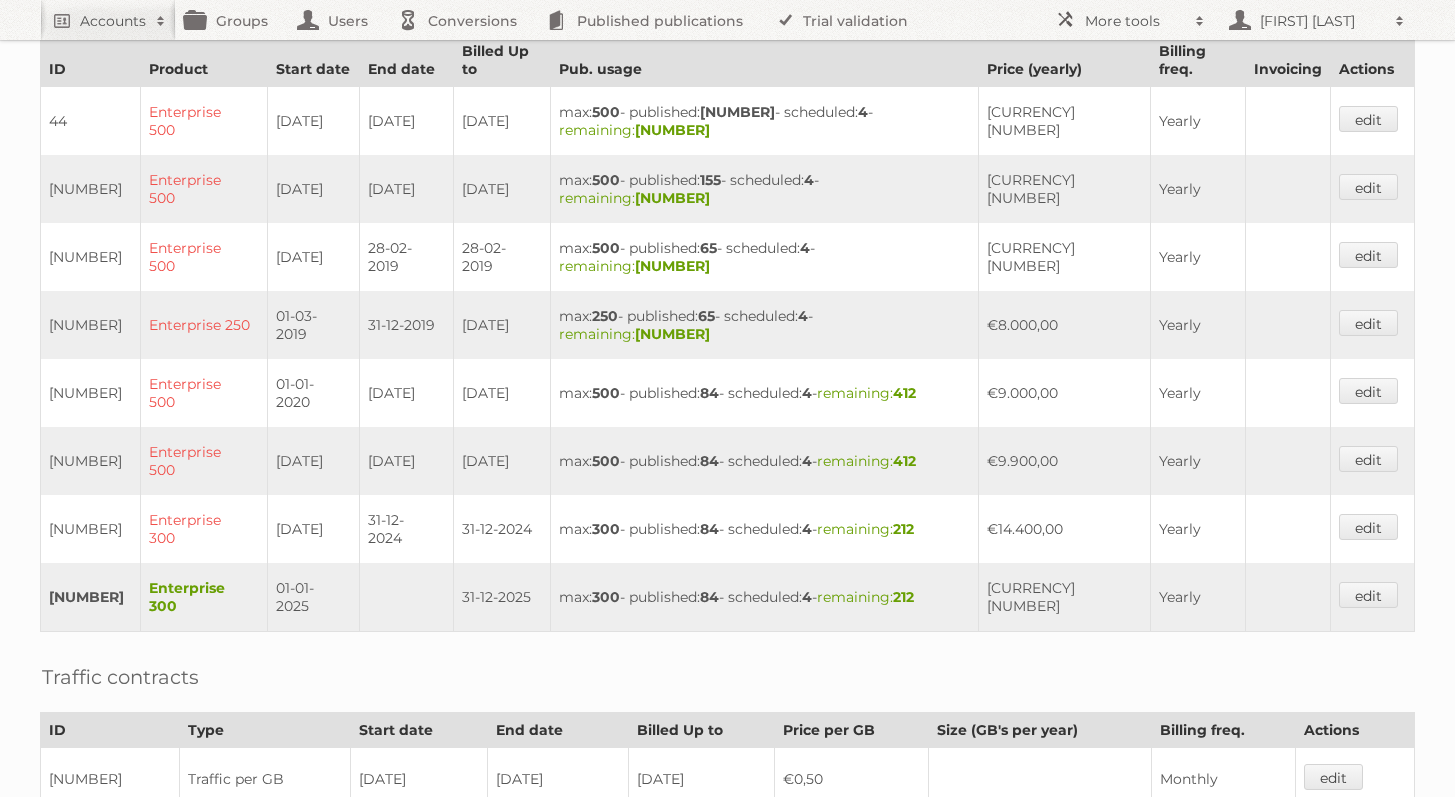 drag, startPoint x: 1021, startPoint y: 536, endPoint x: 1100, endPoint y: 536, distance: 79 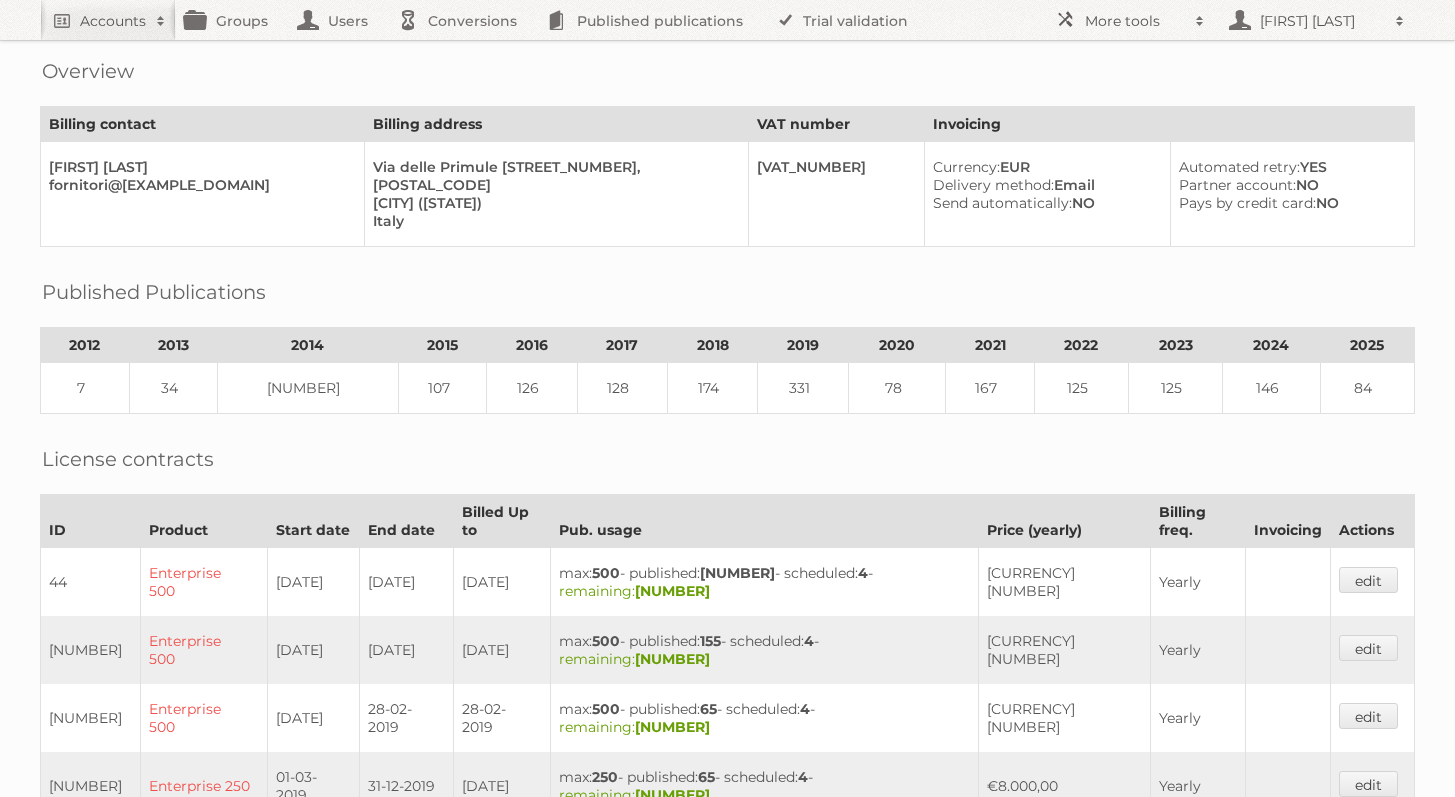 scroll, scrollTop: 0, scrollLeft: 0, axis: both 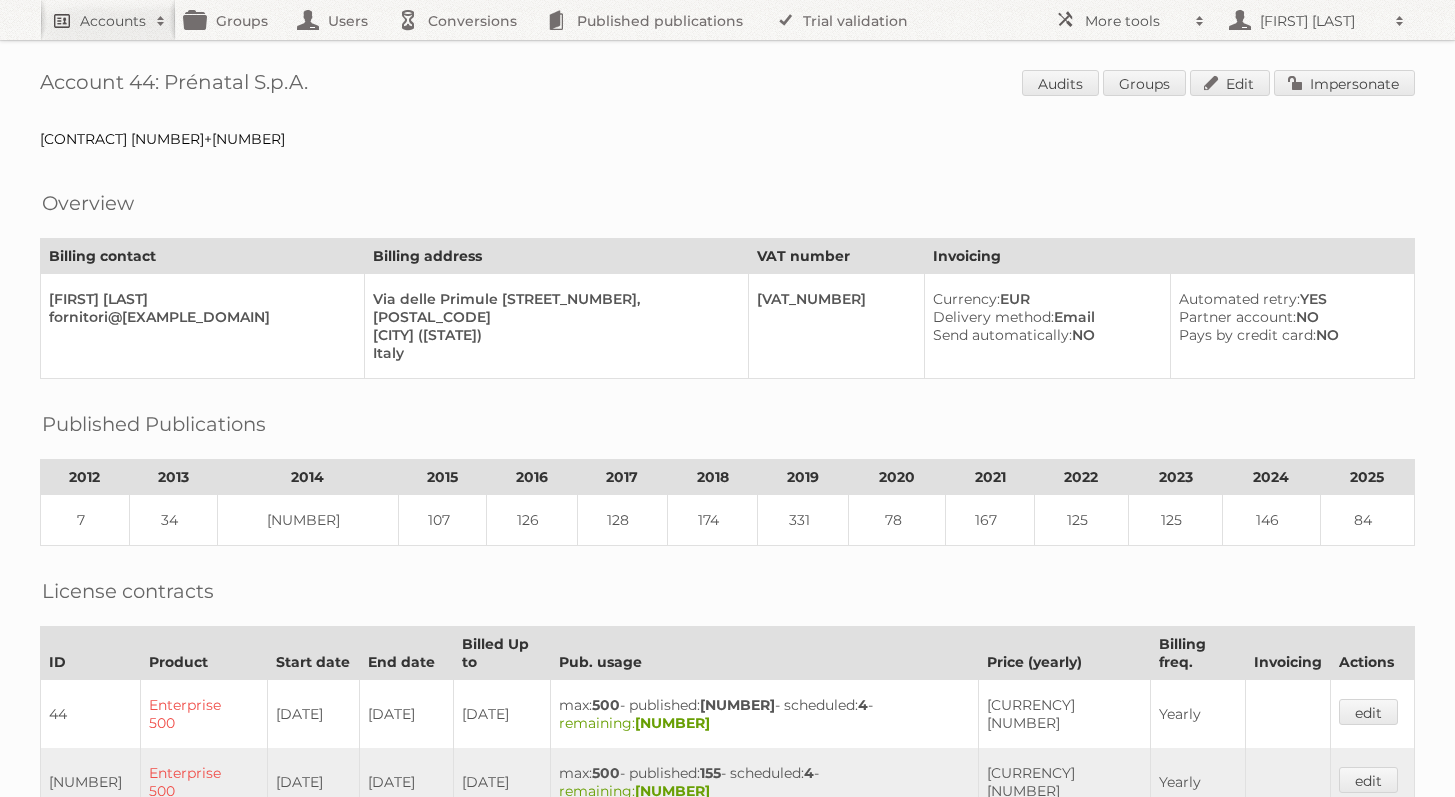 click on "Accounts" at bounding box center [113, 21] 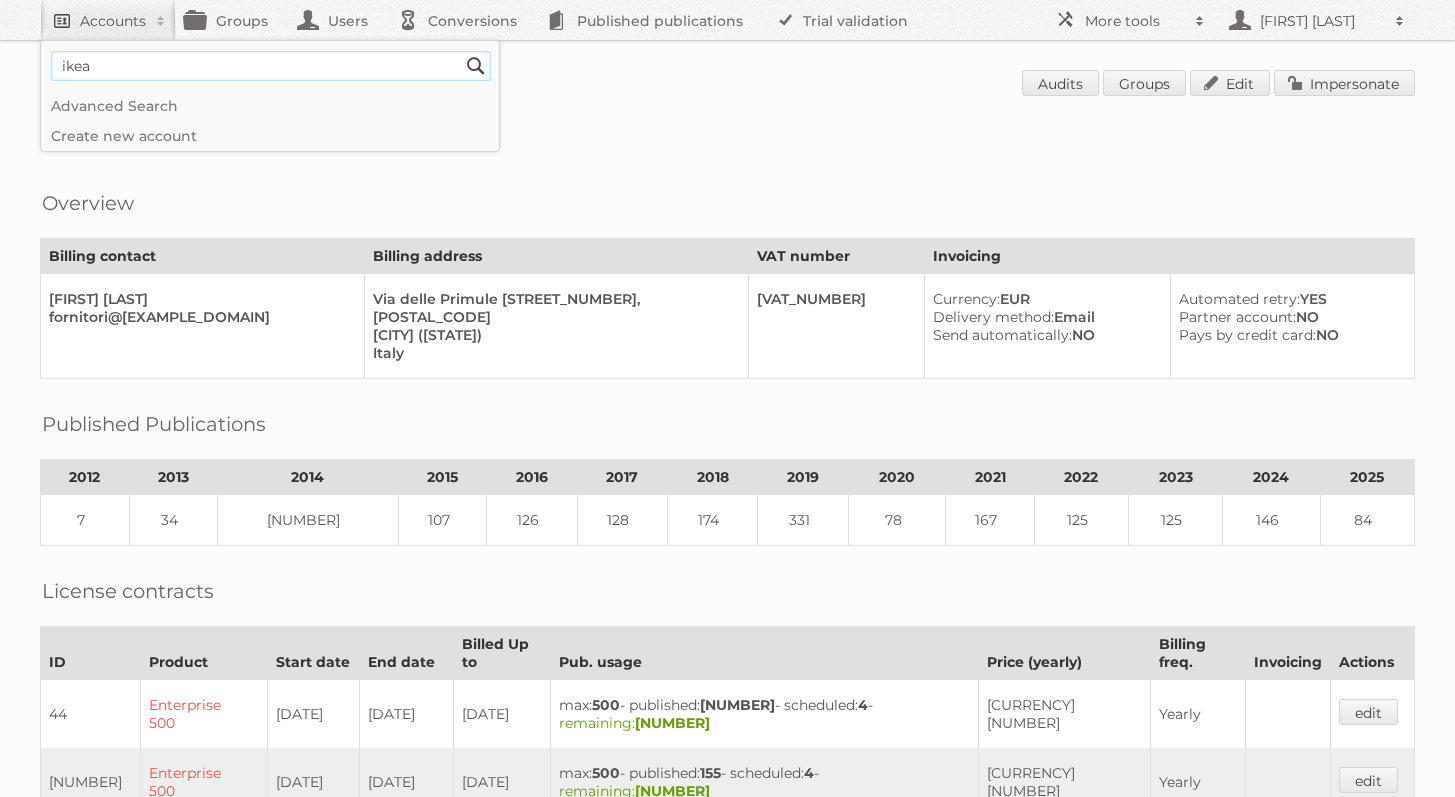 type on "ikea" 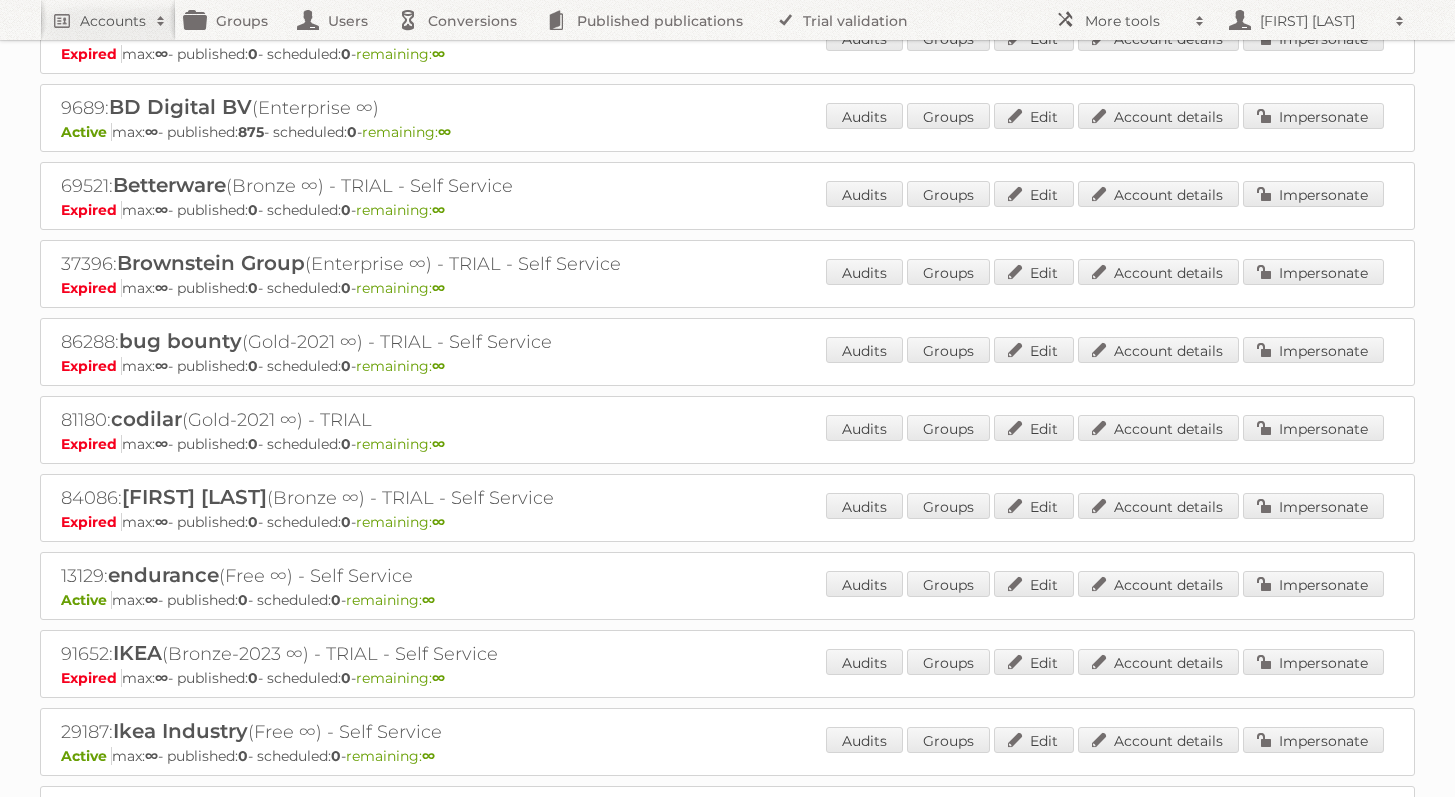 scroll, scrollTop: 499, scrollLeft: 0, axis: vertical 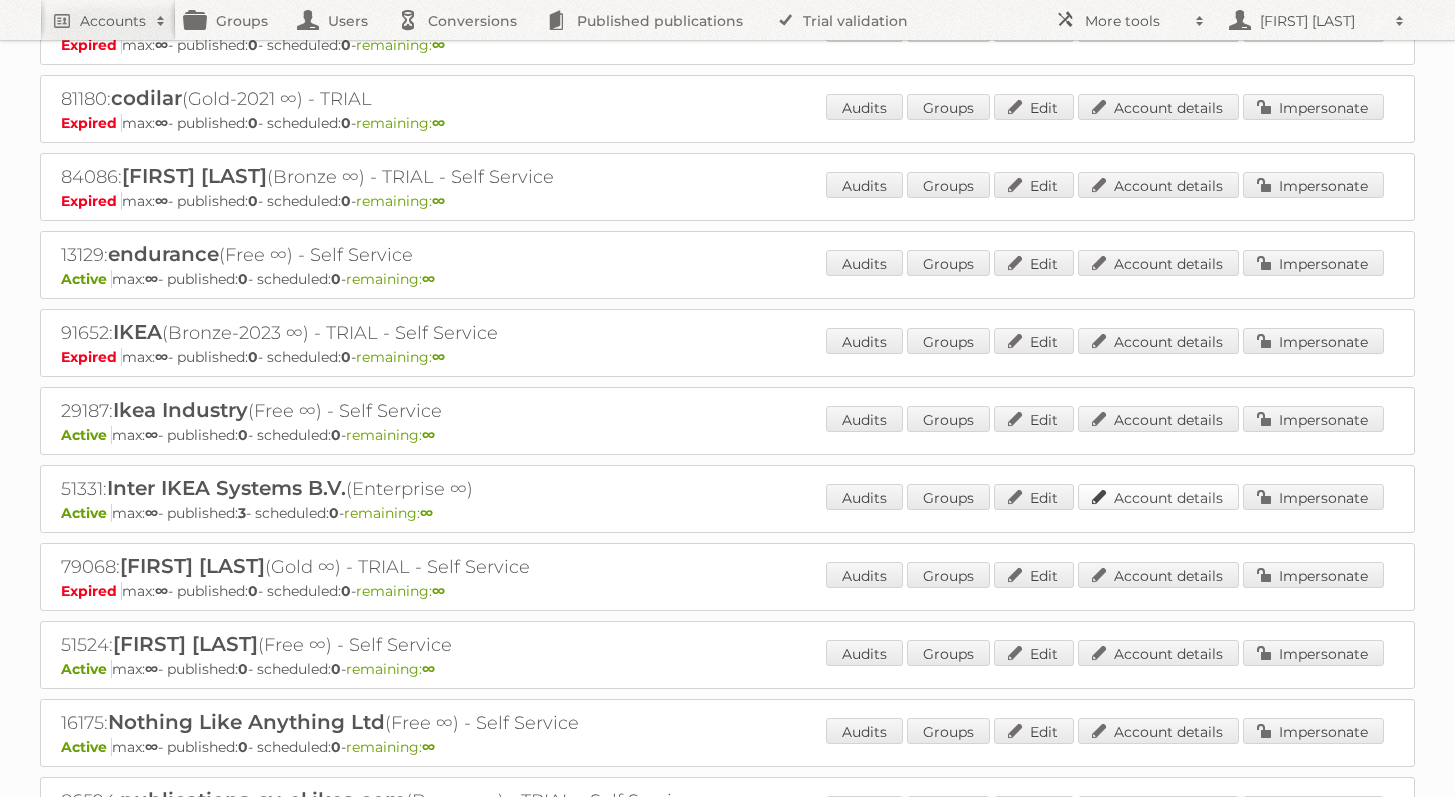 click on "Account details" at bounding box center (1158, 497) 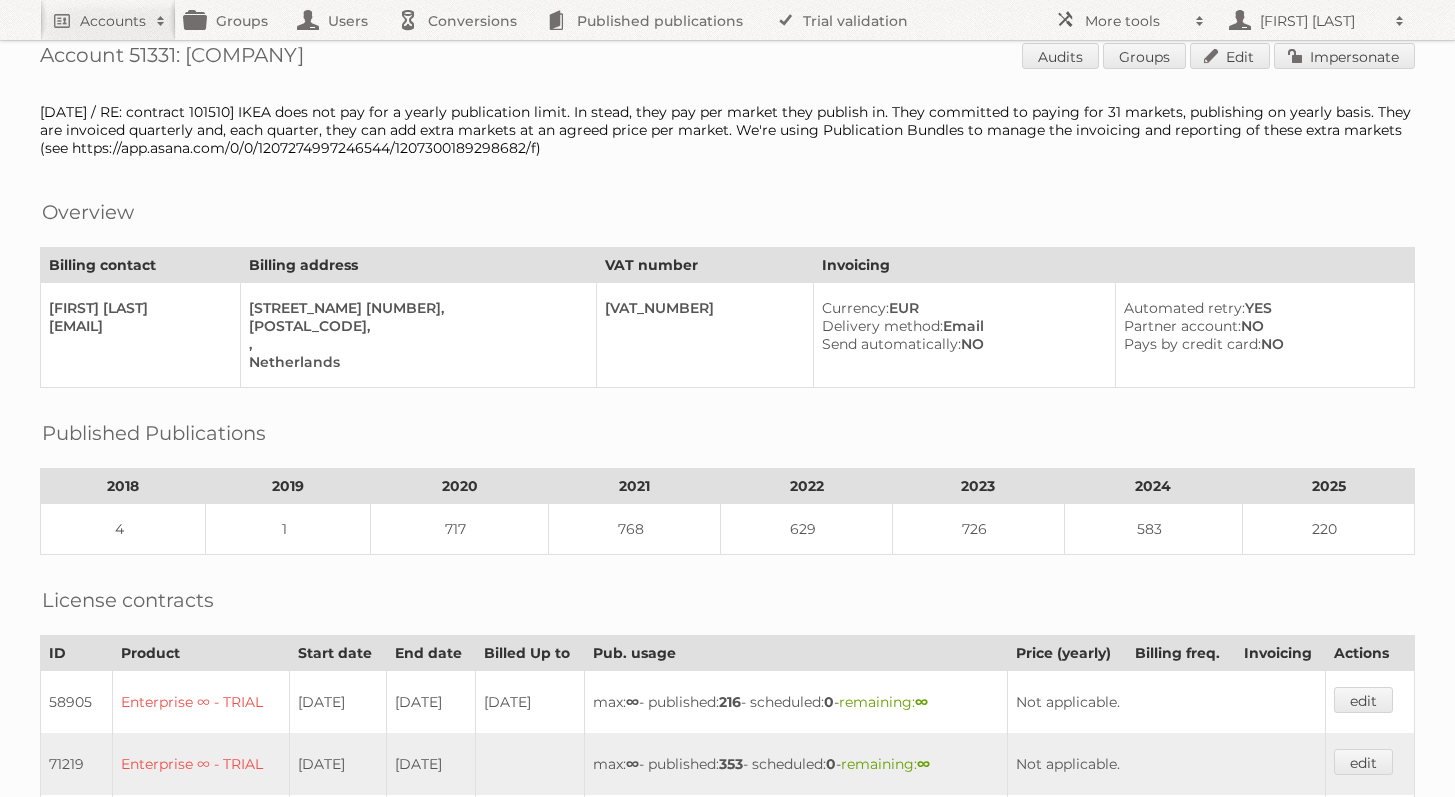 scroll, scrollTop: 0, scrollLeft: 0, axis: both 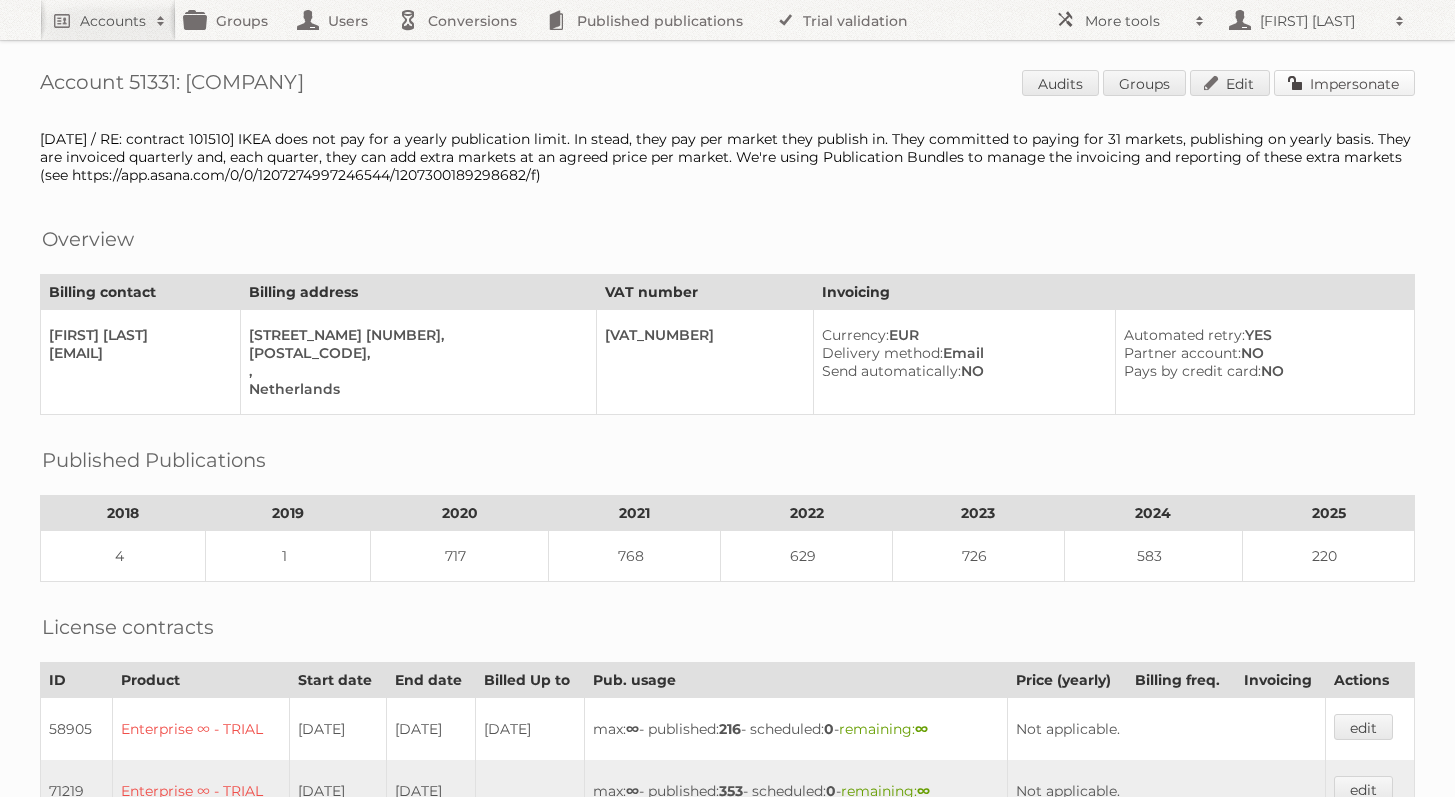 click on "Impersonate" at bounding box center [1344, 83] 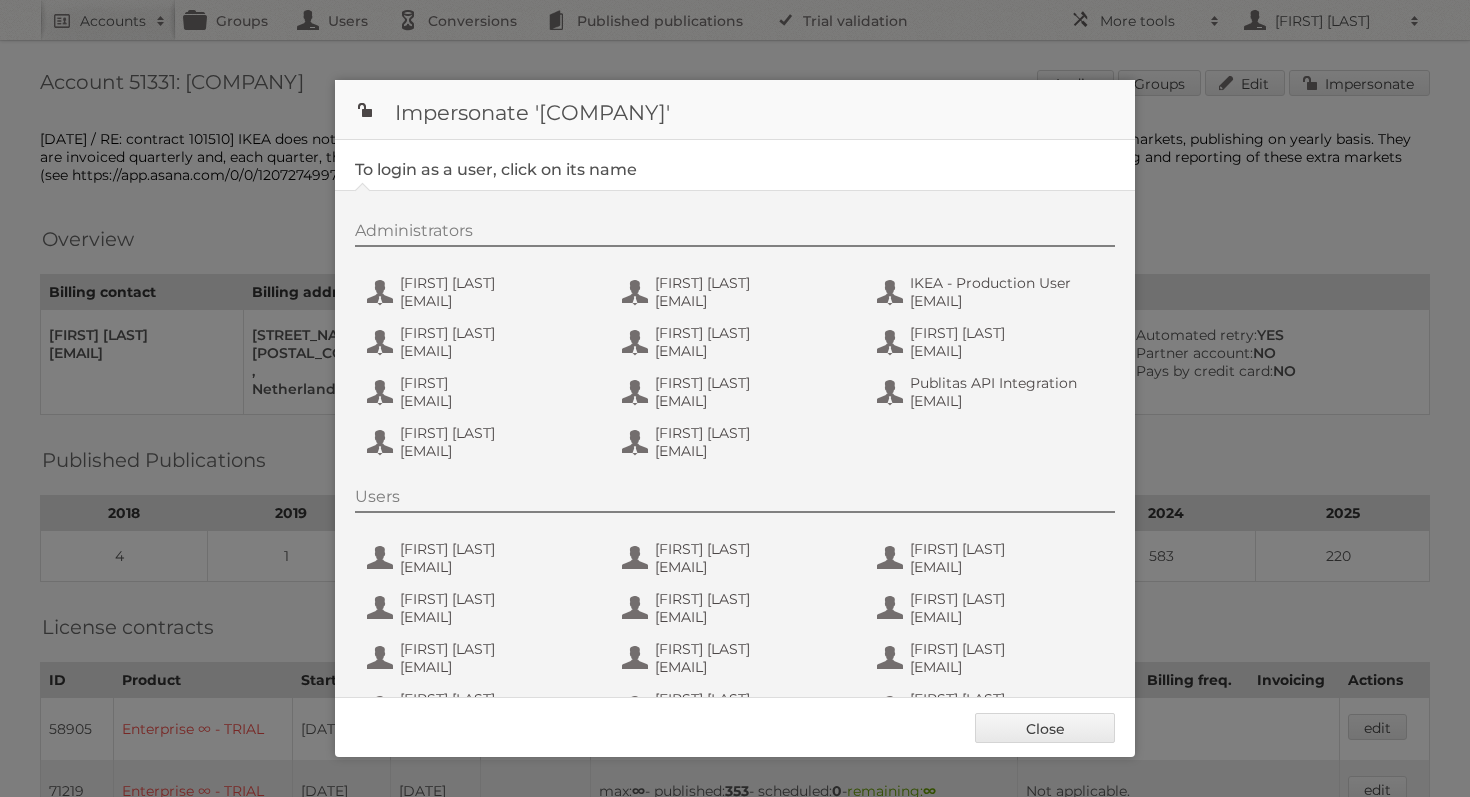 click on "Administrators
Andreas Olofsson
andreas.olofsson@inter.ikea.com
Hanna Skoog
hanna.skoog@inter.ikea.com
IKEA - Production User
demo+ikea@publitas.com
Jonatan Söderlind
jonatan.soderlind2@inter.ikea.com
Maria Kauranen
maria.kauranen@inter.ikea.com
Mina Alizade-Hesar
mina.alizade-hesar@inter.ikea.com
Niklas
niklas@pjadad.com
Peter Fonsmark
peter.fonsmark@inter.ikea.com
Publitas API Integration
system+ikea-api@publitas.com
Sara Simes
sara.simes@inter.ikea.com
Tomas Bengtsson
tomas.bengtsson@inter.ikea.com" at bounding box center (745, 344) 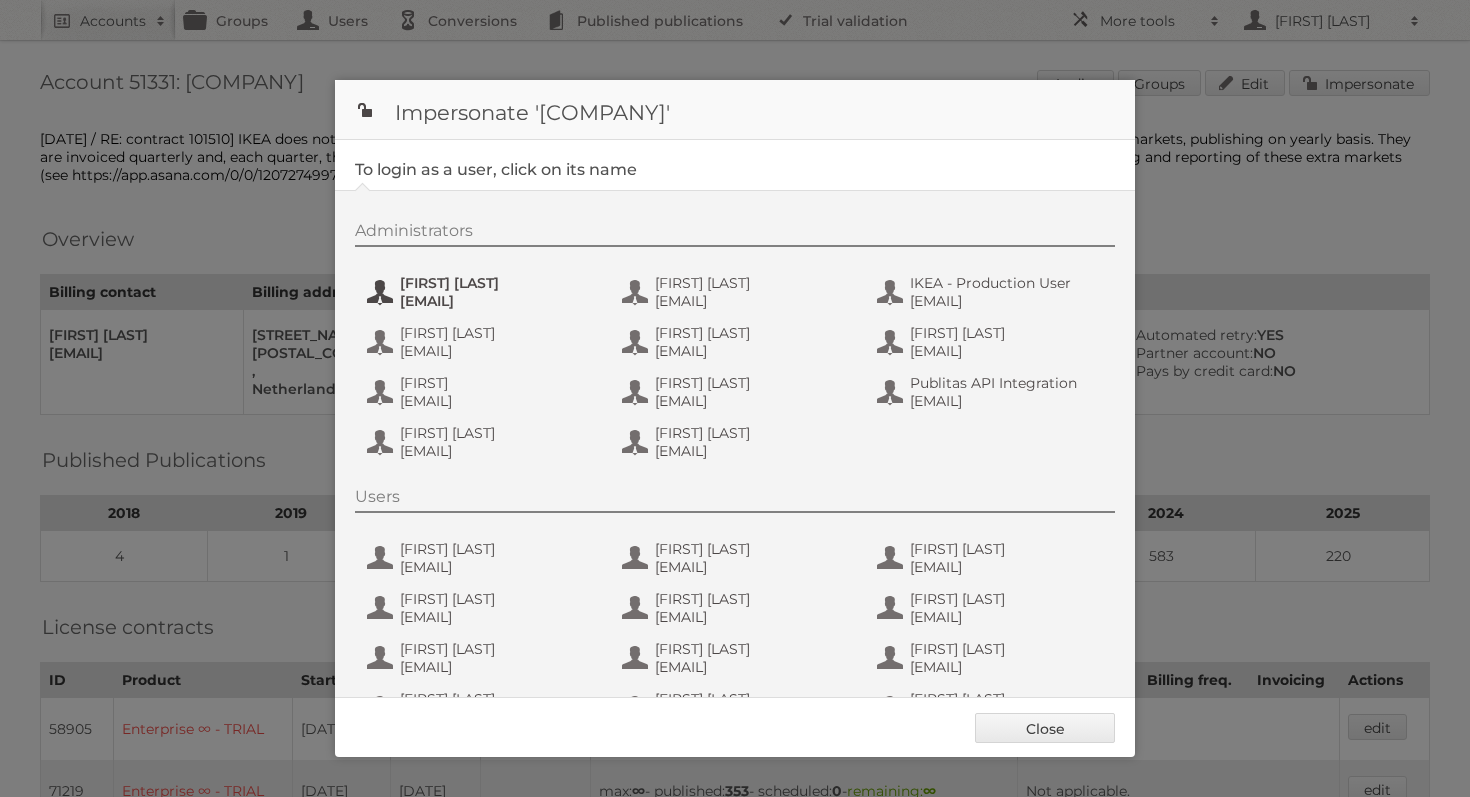 click on "andreas.olofsson@inter.ikea.com" at bounding box center [497, 301] 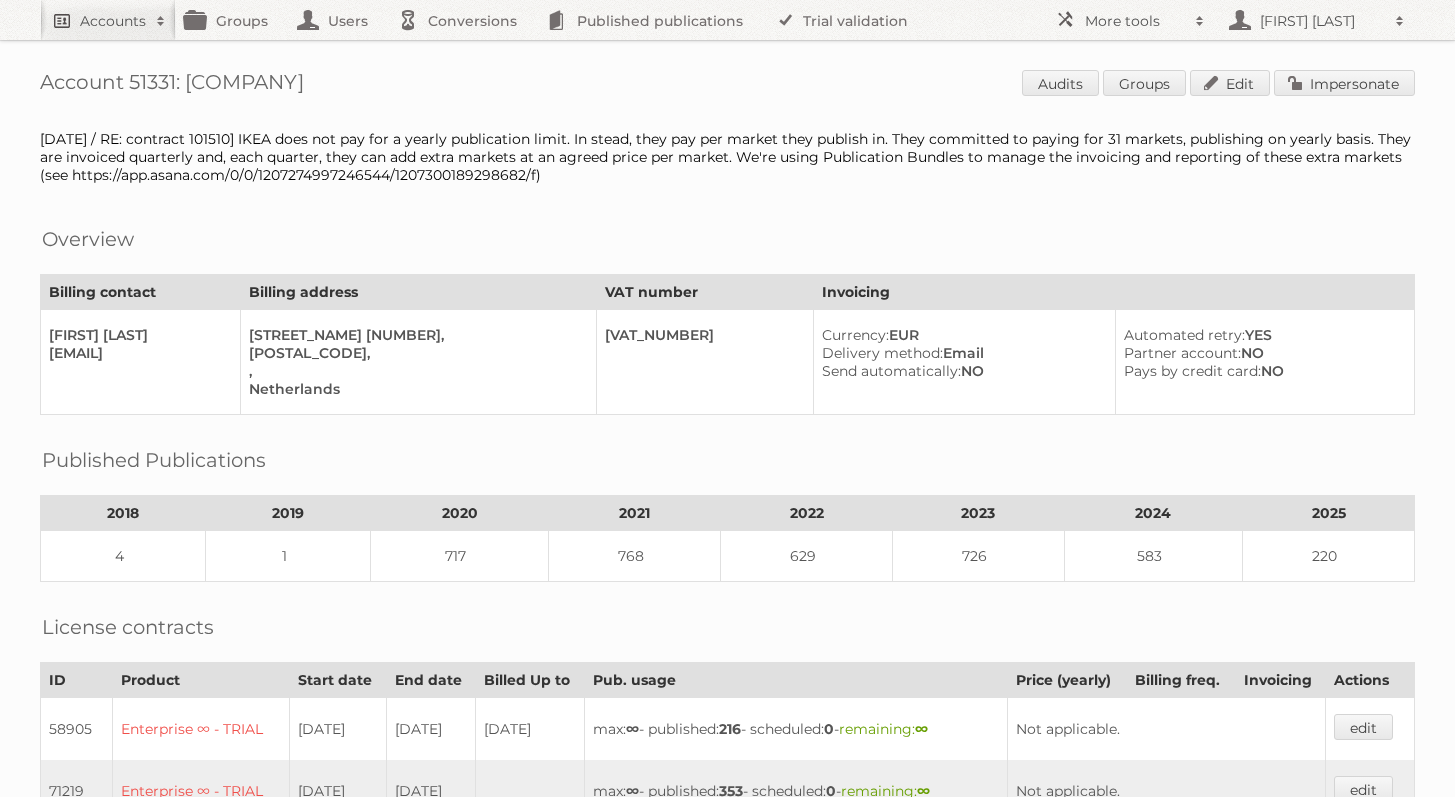 click on "Accounts" at bounding box center [113, 21] 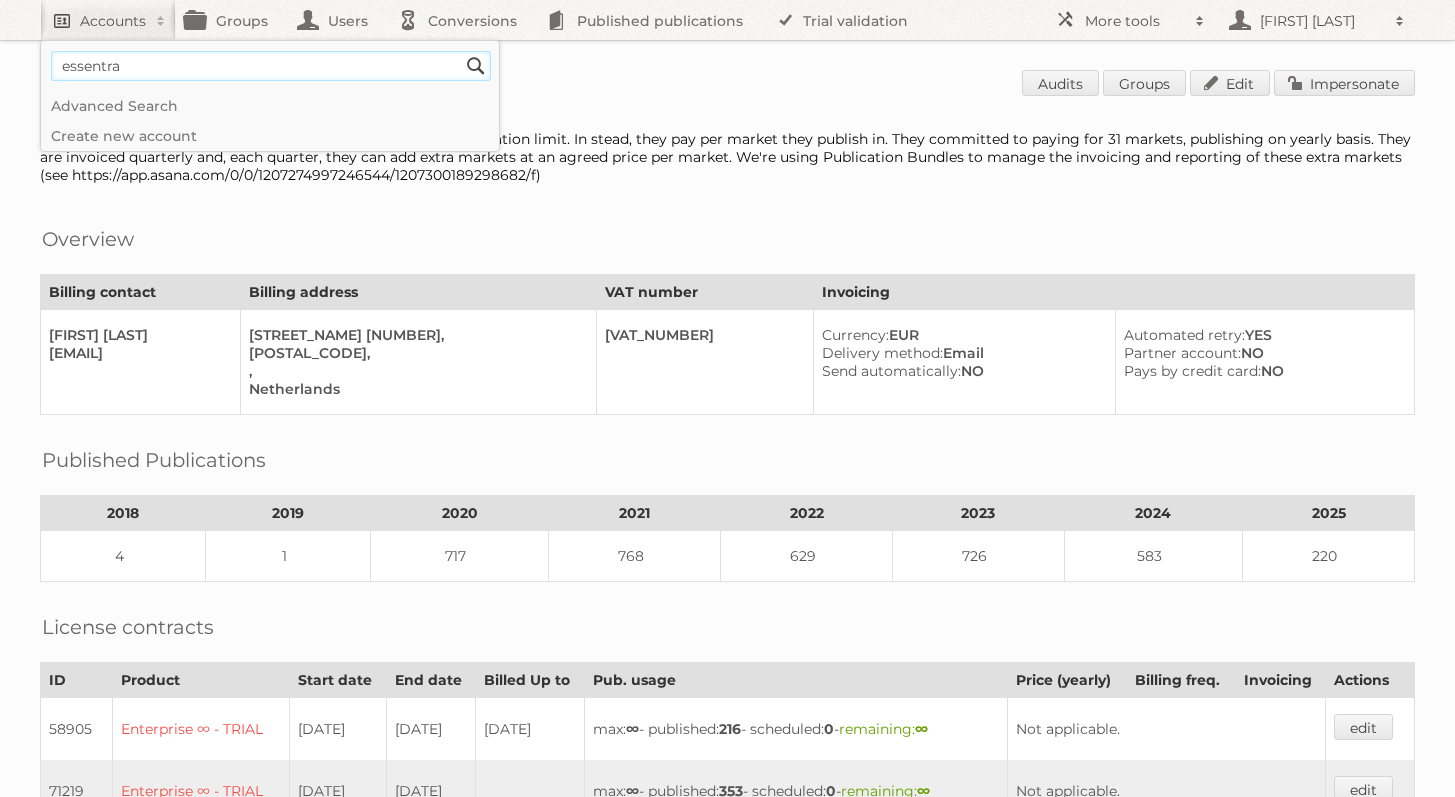 type on "essentra" 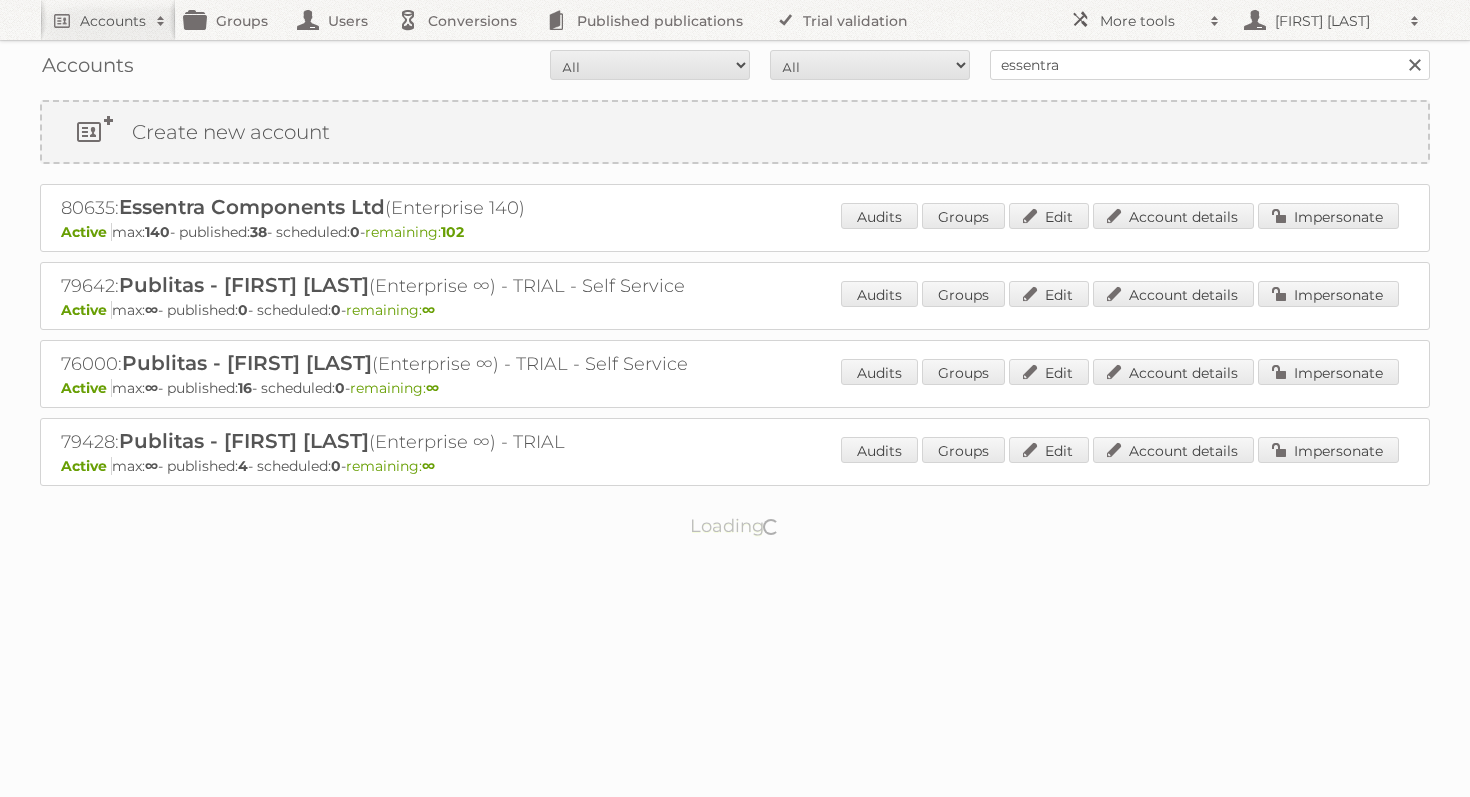 scroll, scrollTop: 0, scrollLeft: 0, axis: both 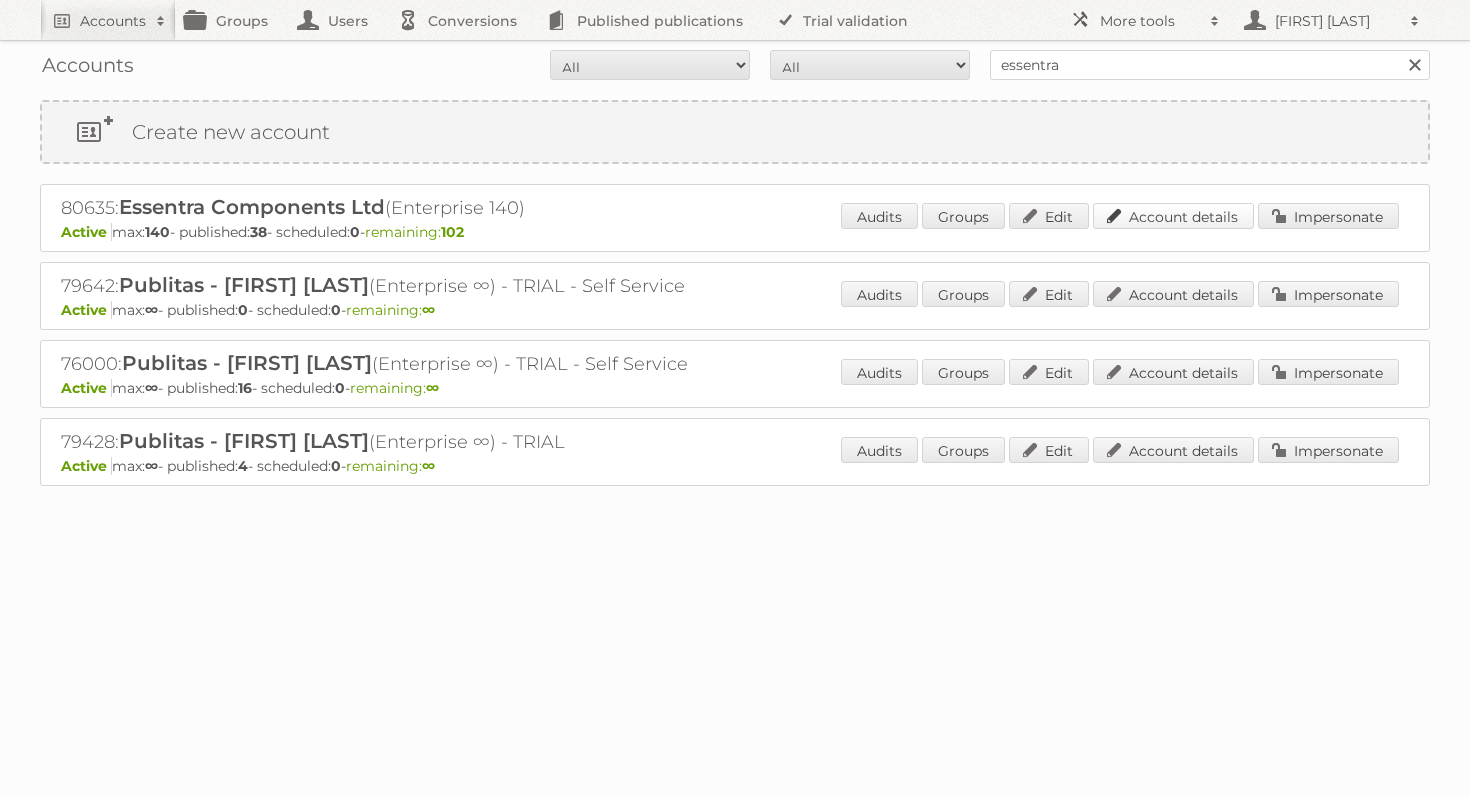 click on "Account details" at bounding box center (1173, 216) 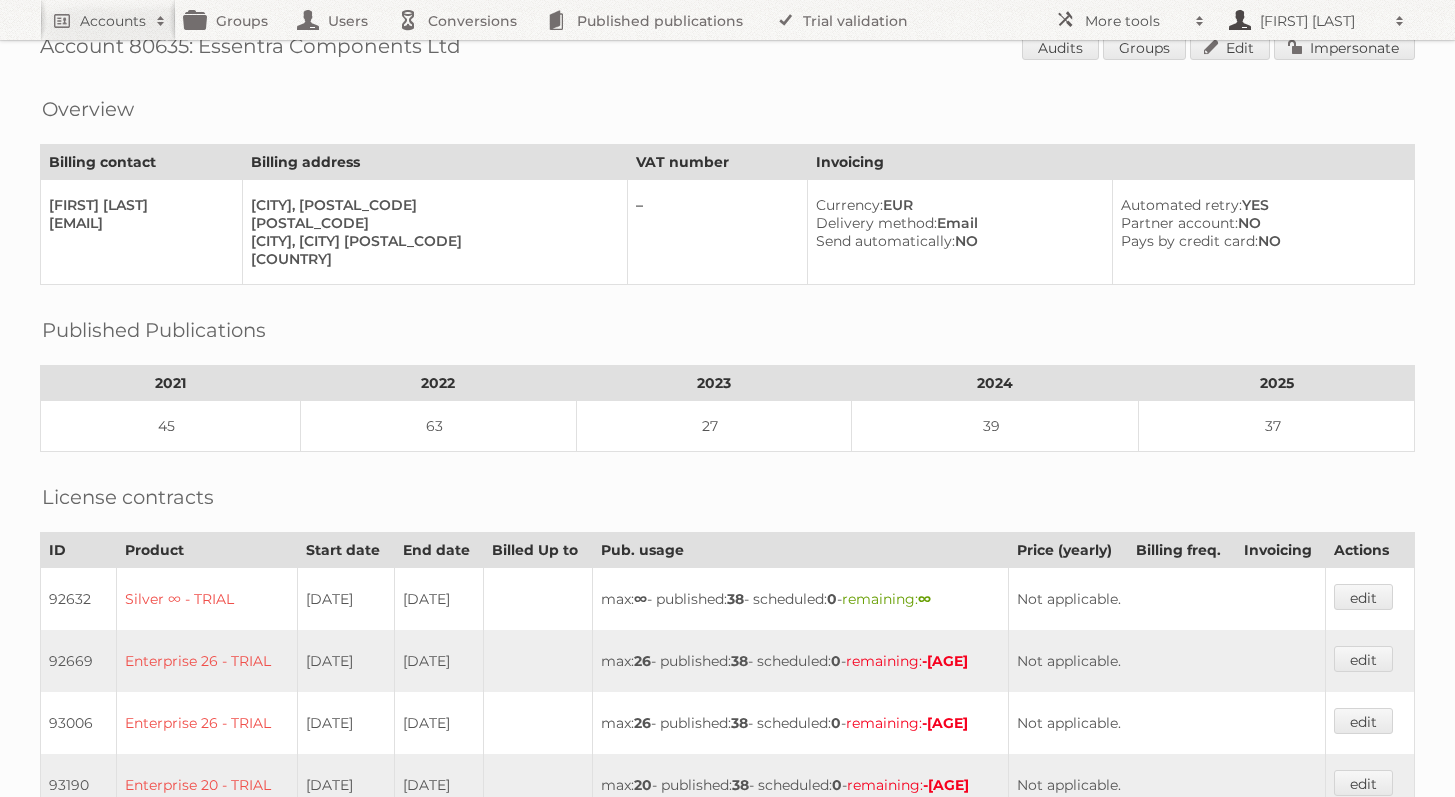 scroll, scrollTop: 0, scrollLeft: 0, axis: both 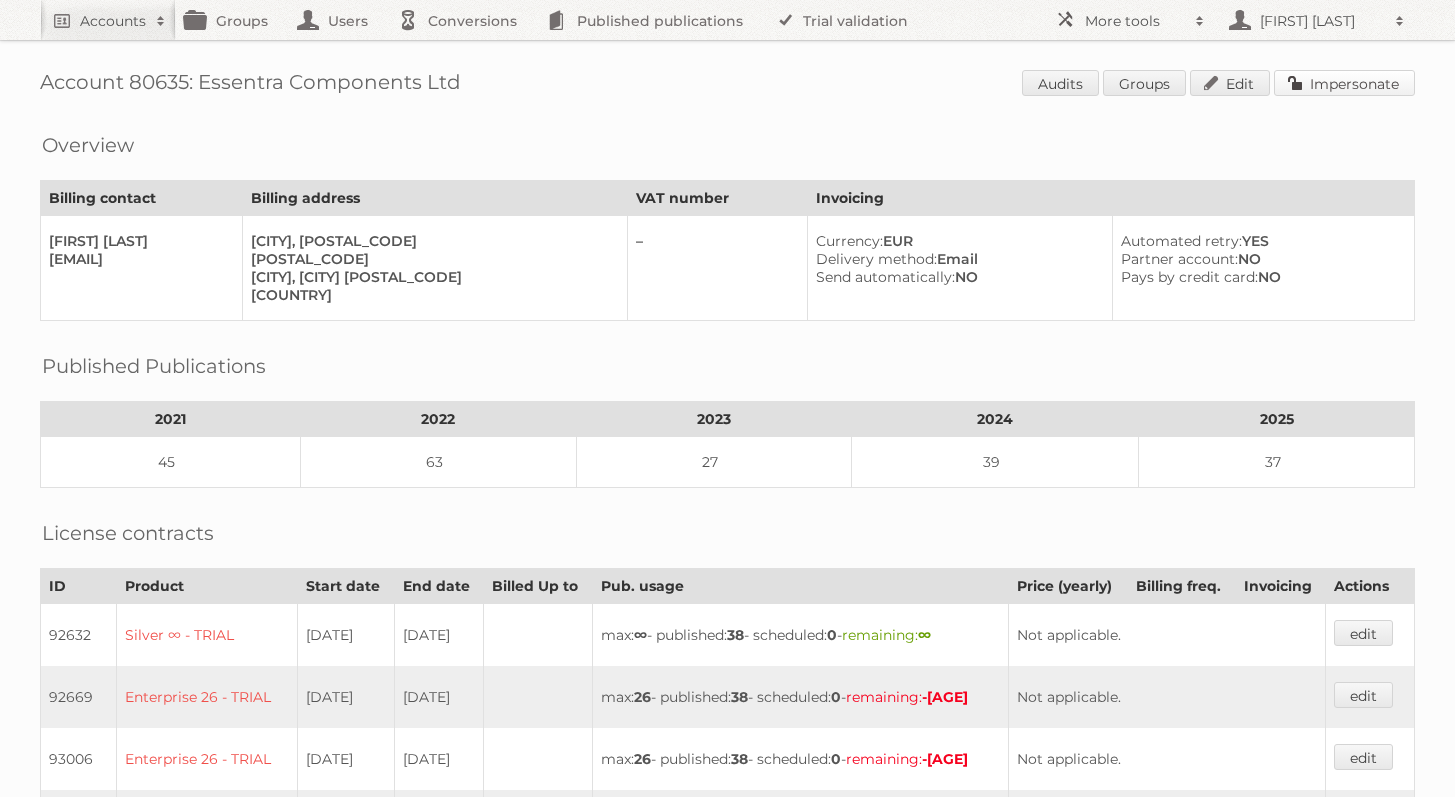 click on "Impersonate" at bounding box center (1344, 83) 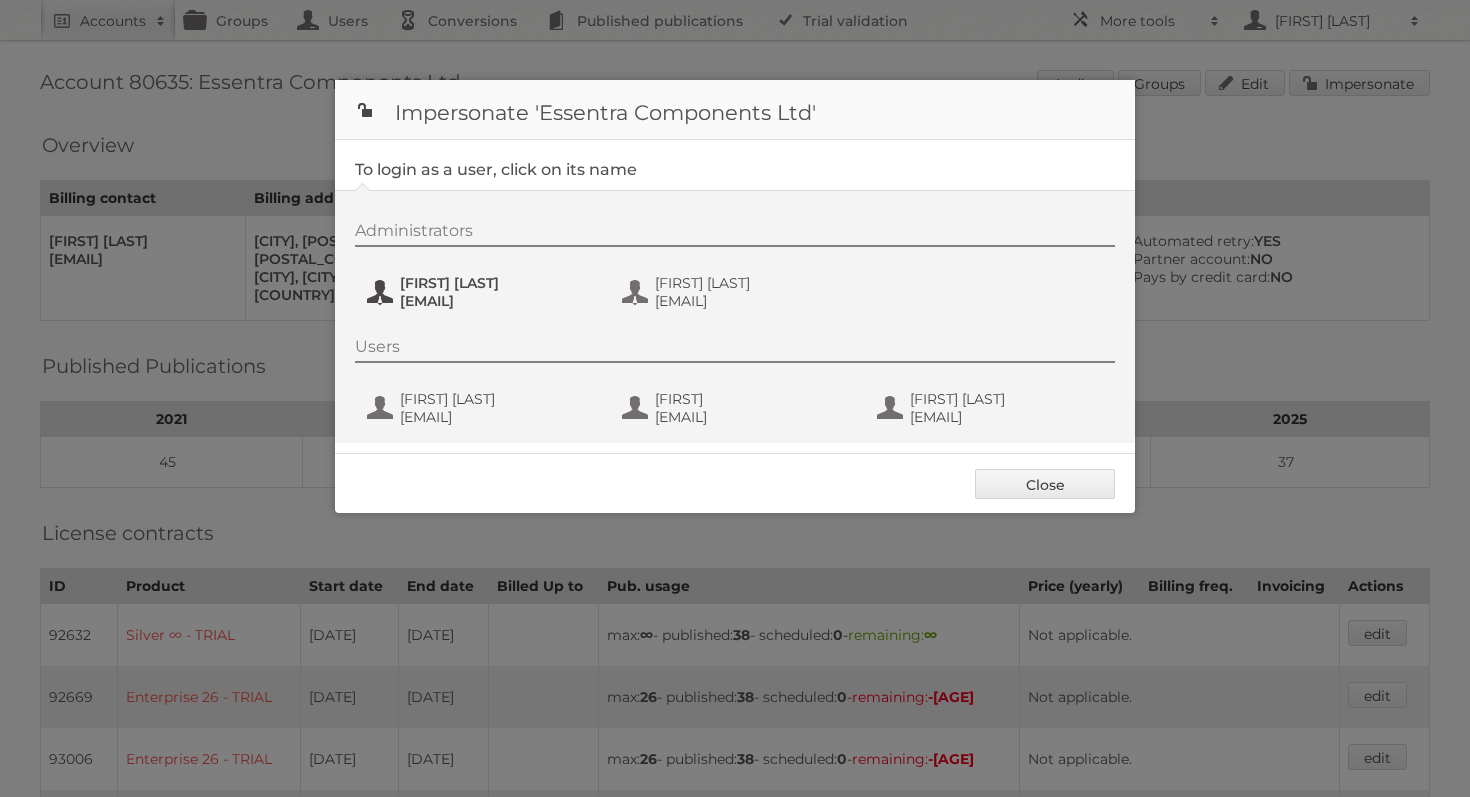 click on "Christoph Muehlenbeck" at bounding box center (497, 283) 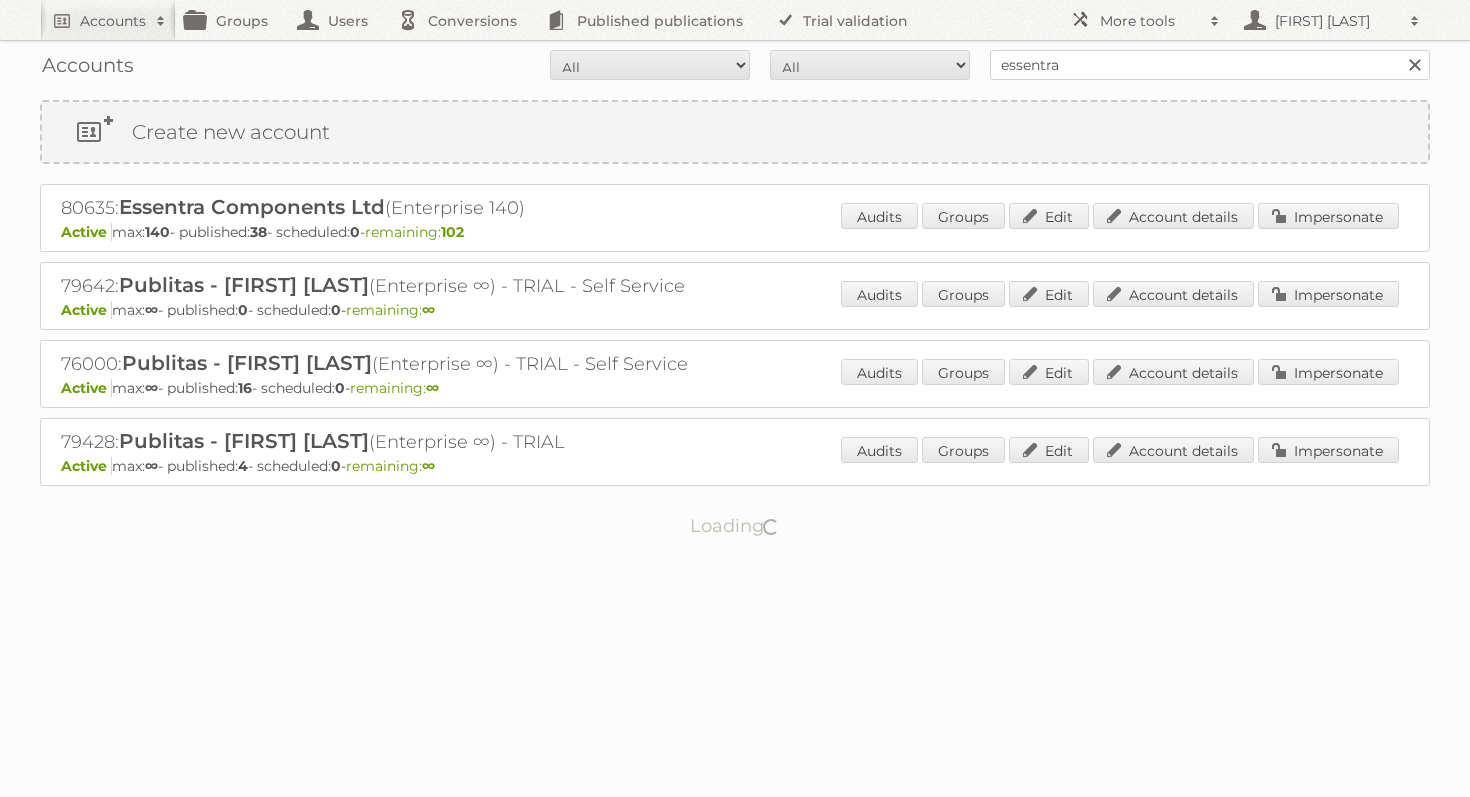 scroll, scrollTop: 0, scrollLeft: 0, axis: both 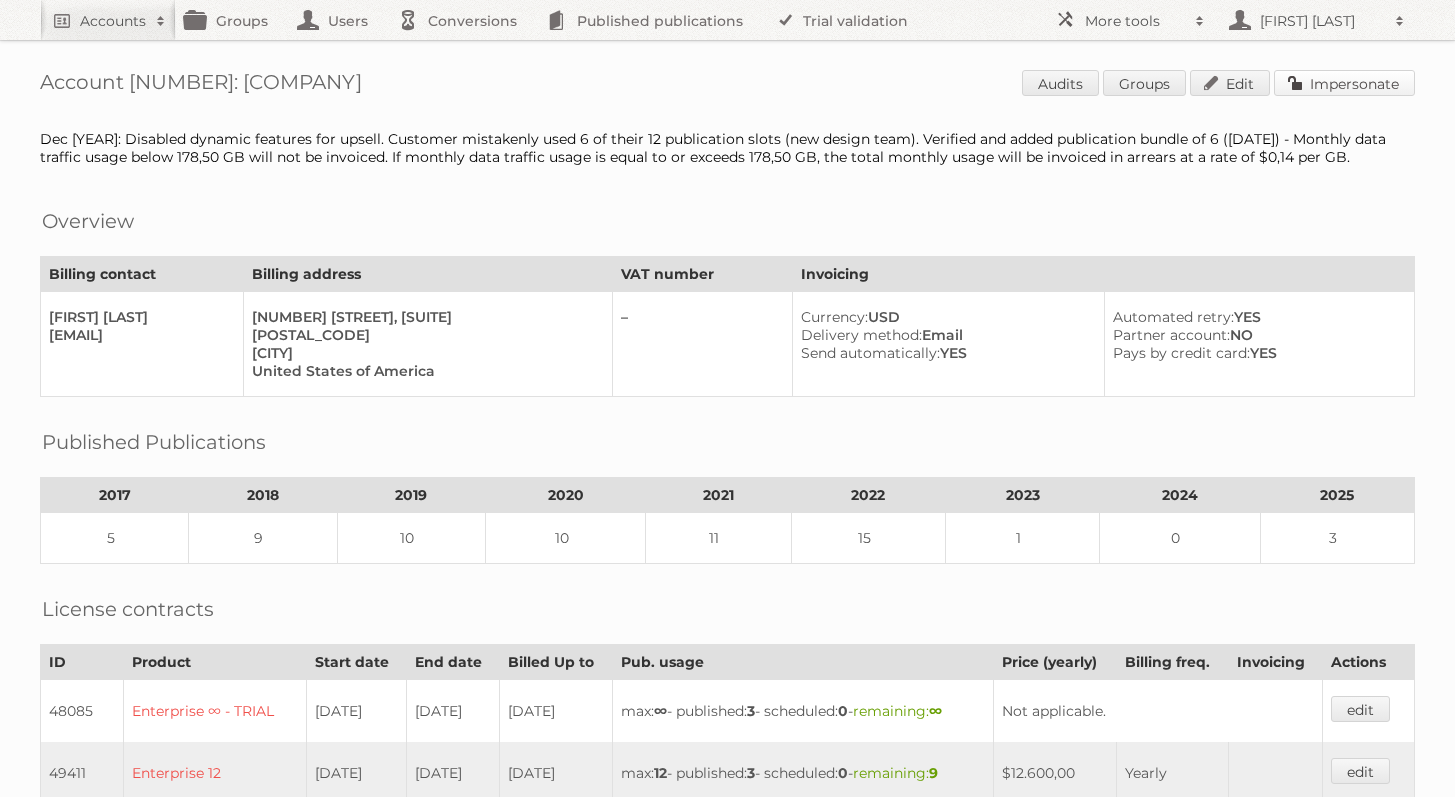 click on "Impersonate" at bounding box center [1344, 83] 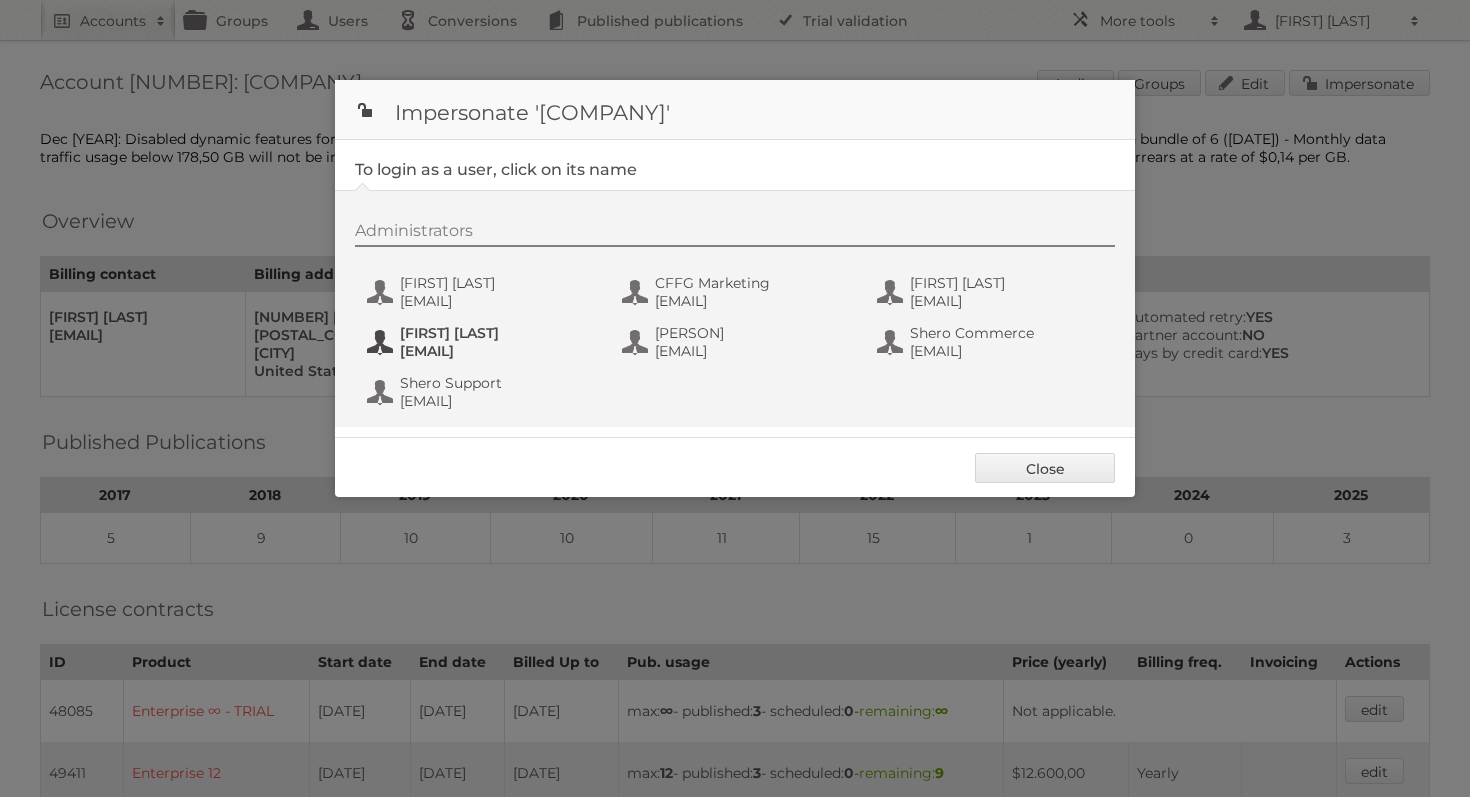 drag, startPoint x: 1224, startPoint y: 115, endPoint x: 582, endPoint y: 335, distance: 678.6487 